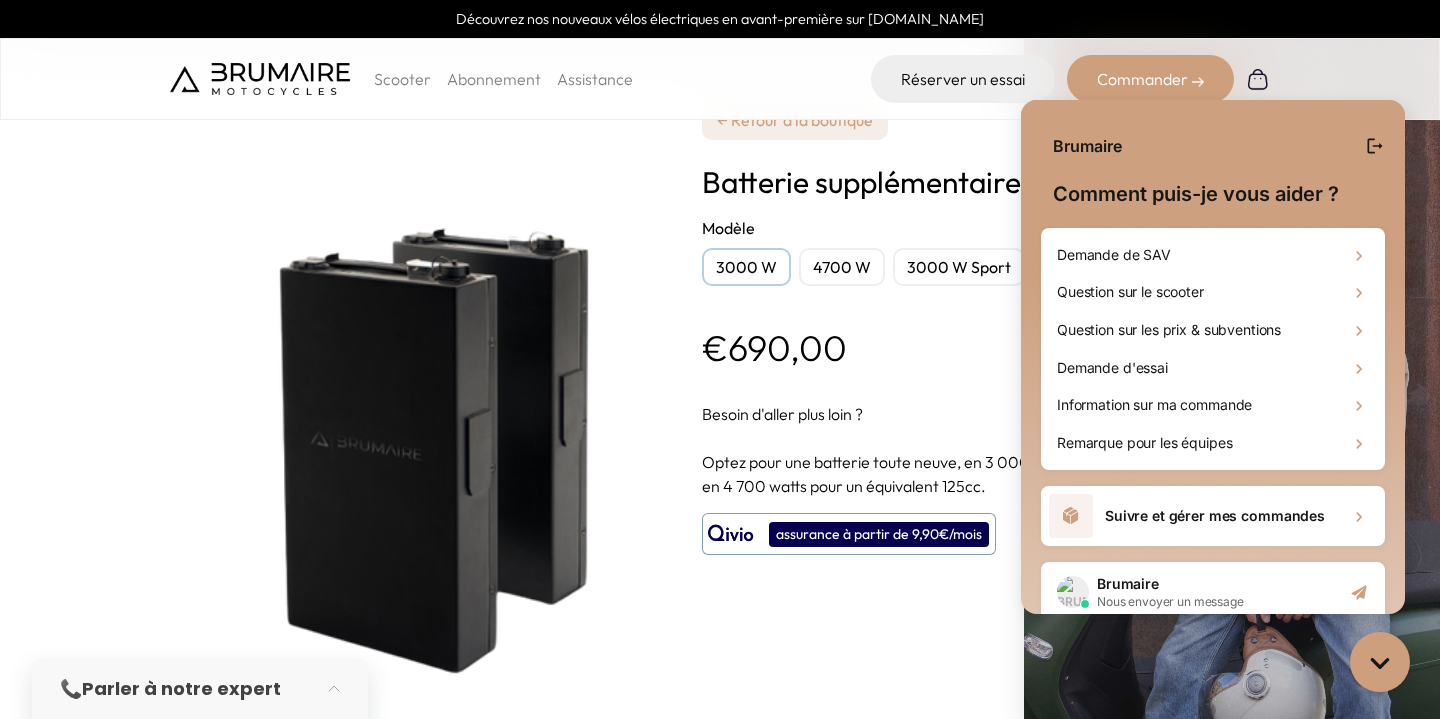 scroll, scrollTop: 0, scrollLeft: 0, axis: both 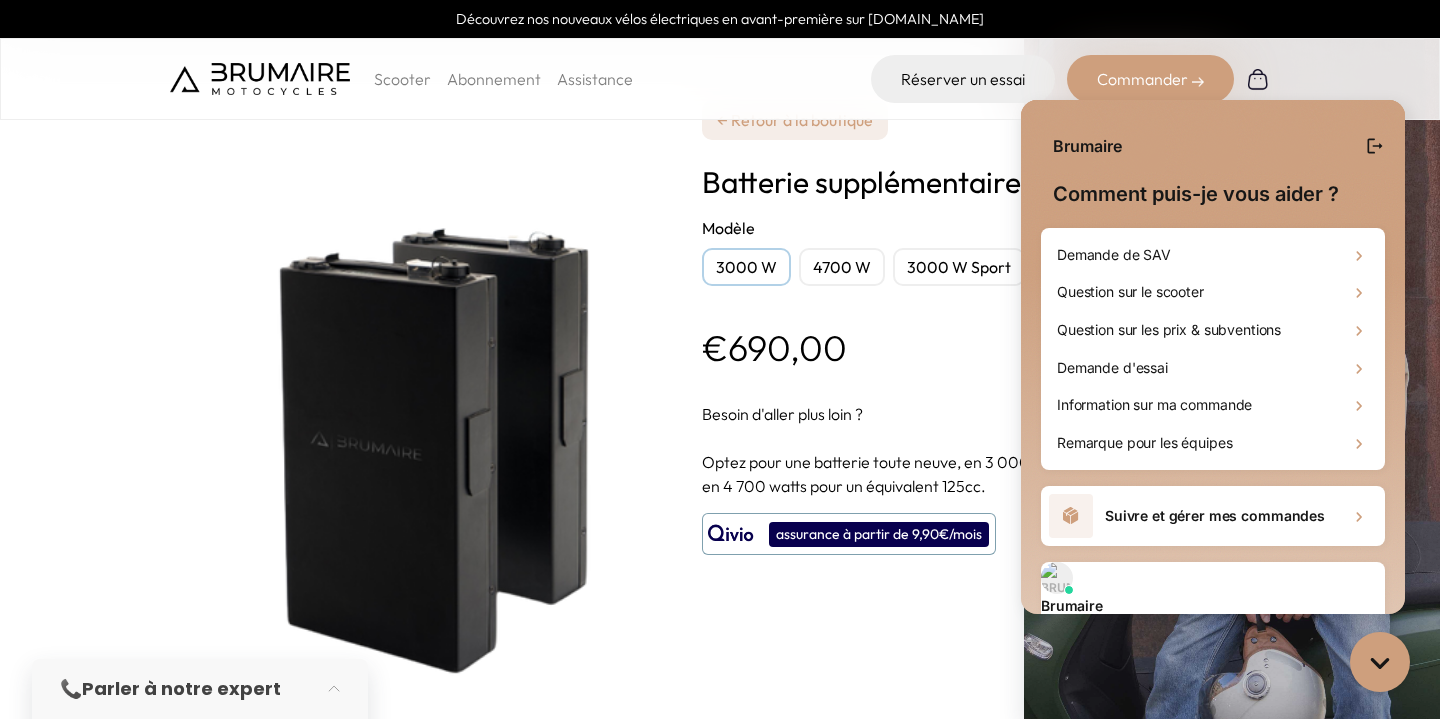 click on "**********" at bounding box center [977, 384] 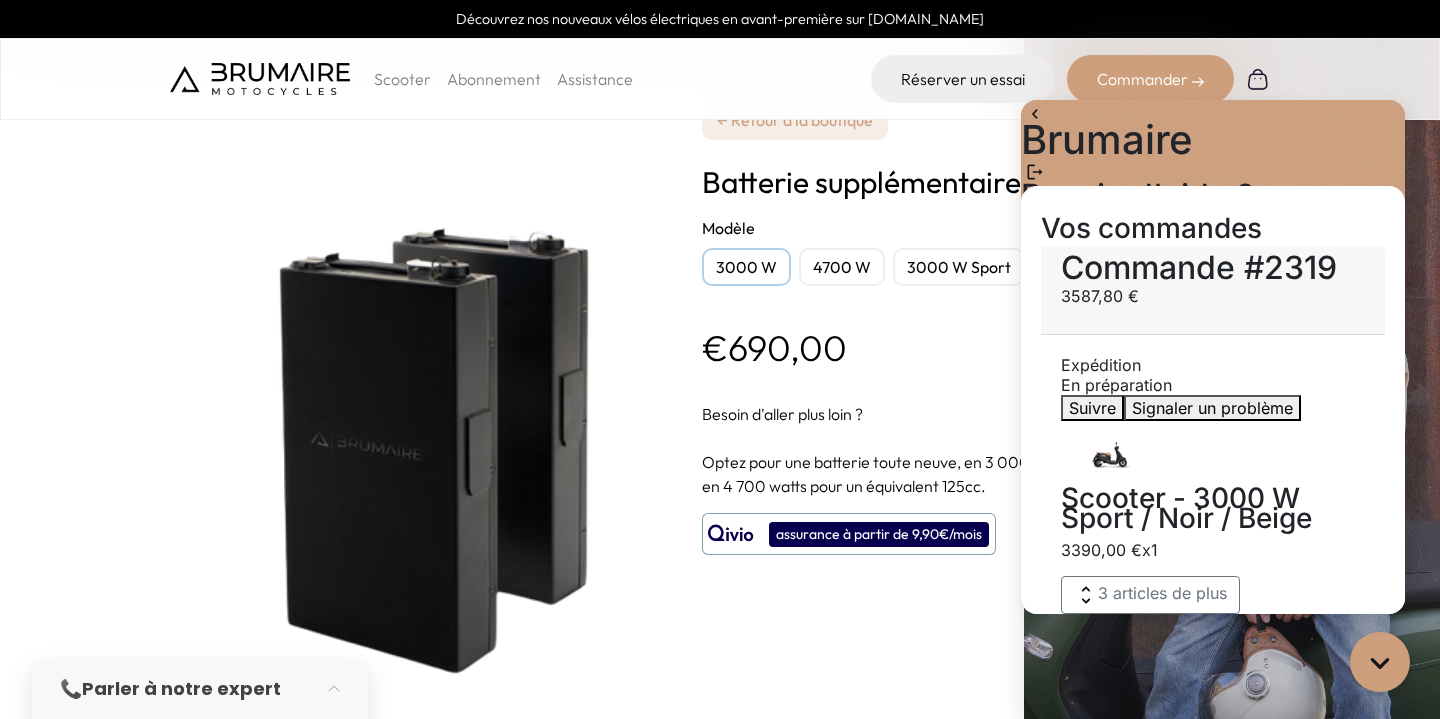 click on "Brumaire" at bounding box center [1213, 140] 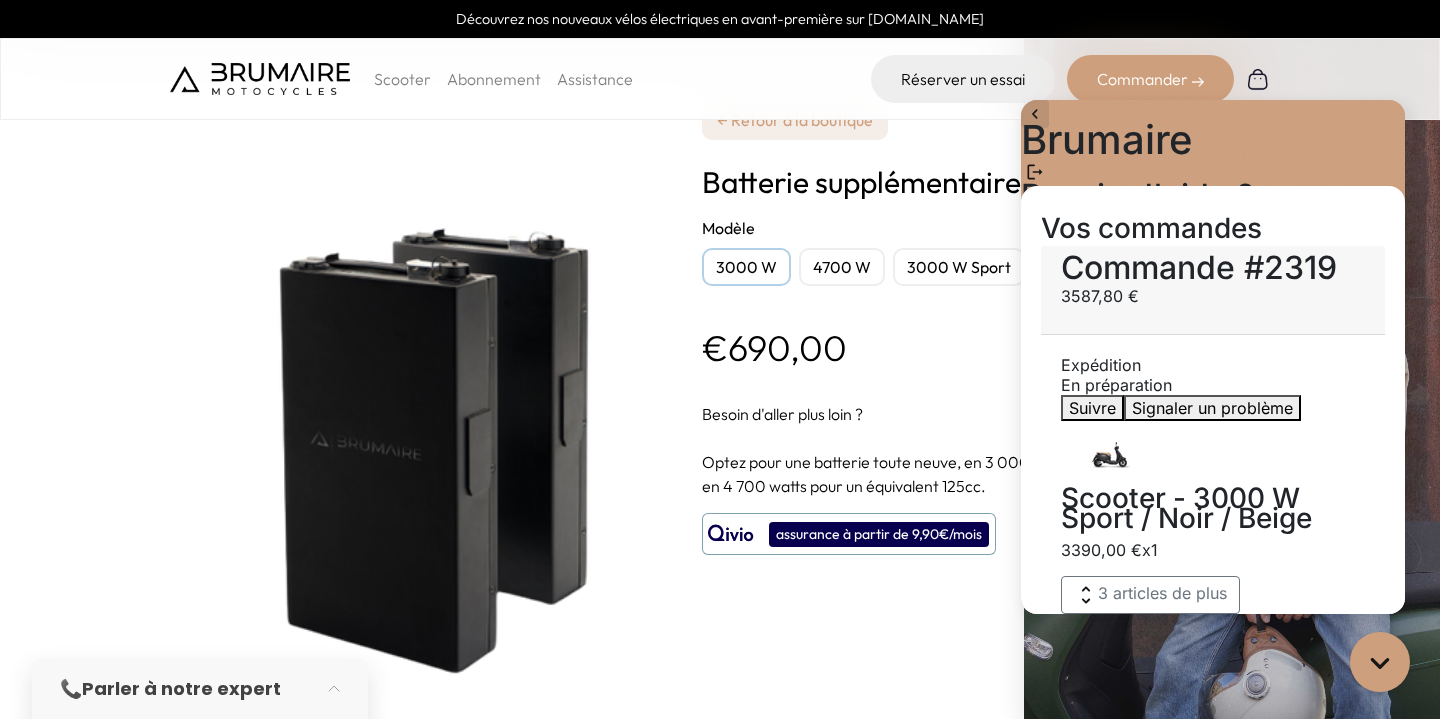 click 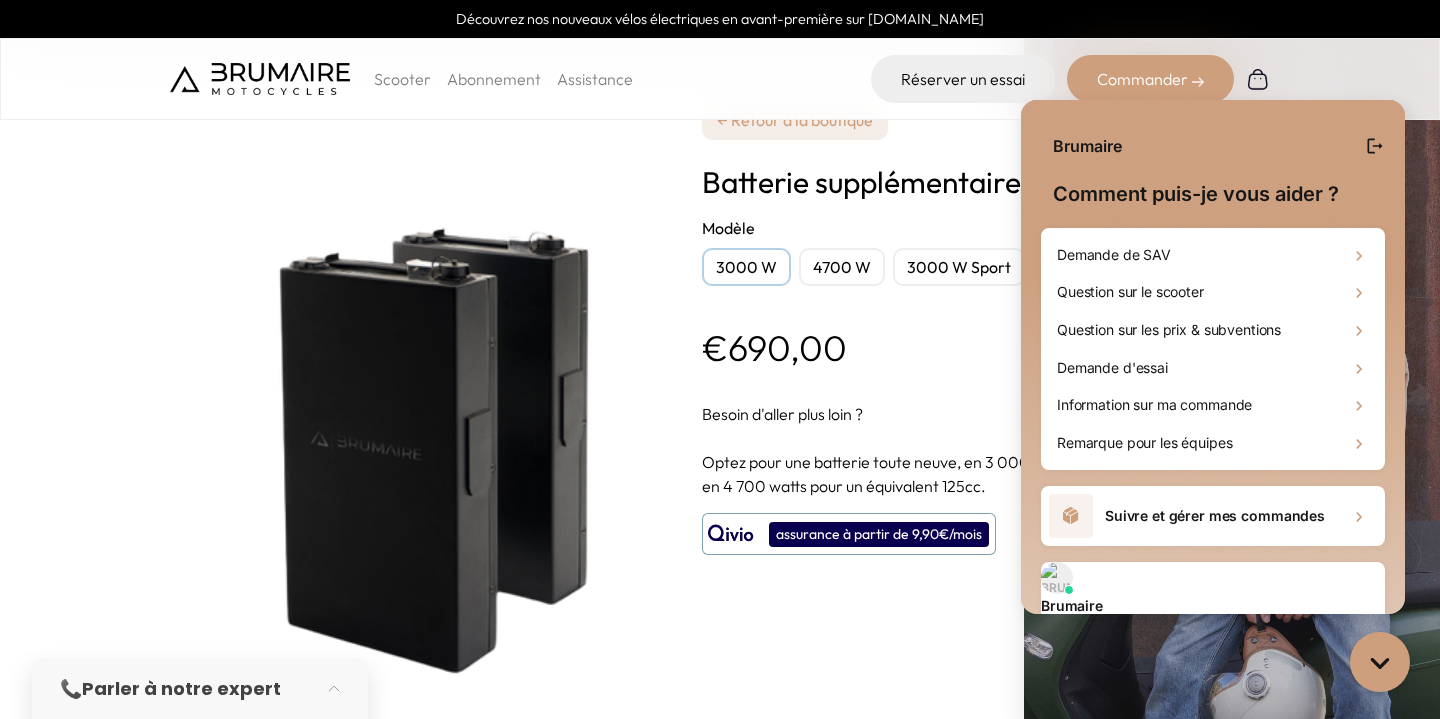 click on "Découvrez nos nouveaux vélos électriques en avant-première sur [DOMAIN_NAME]
Scooter
Abonnement
Assistance
Réserver un essai
Commander
Nos produits" at bounding box center (720, 359) 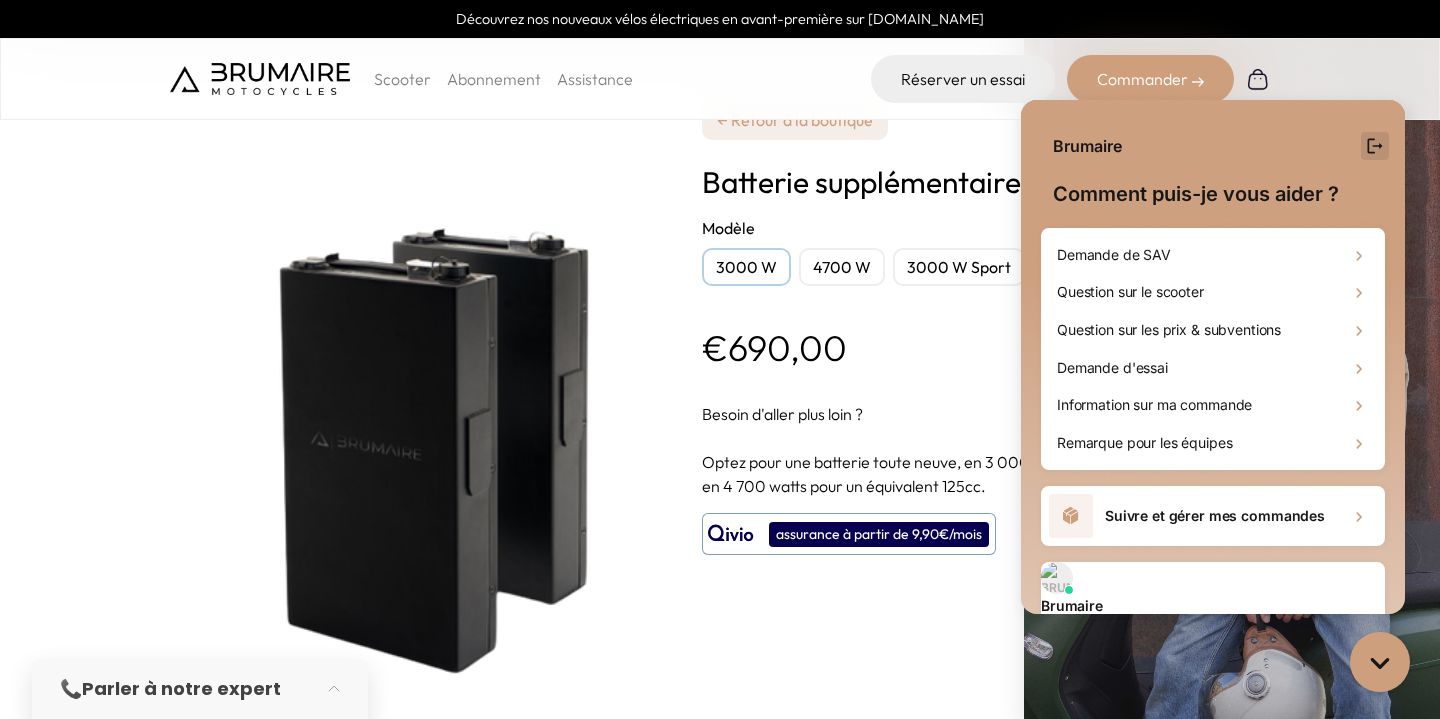 click 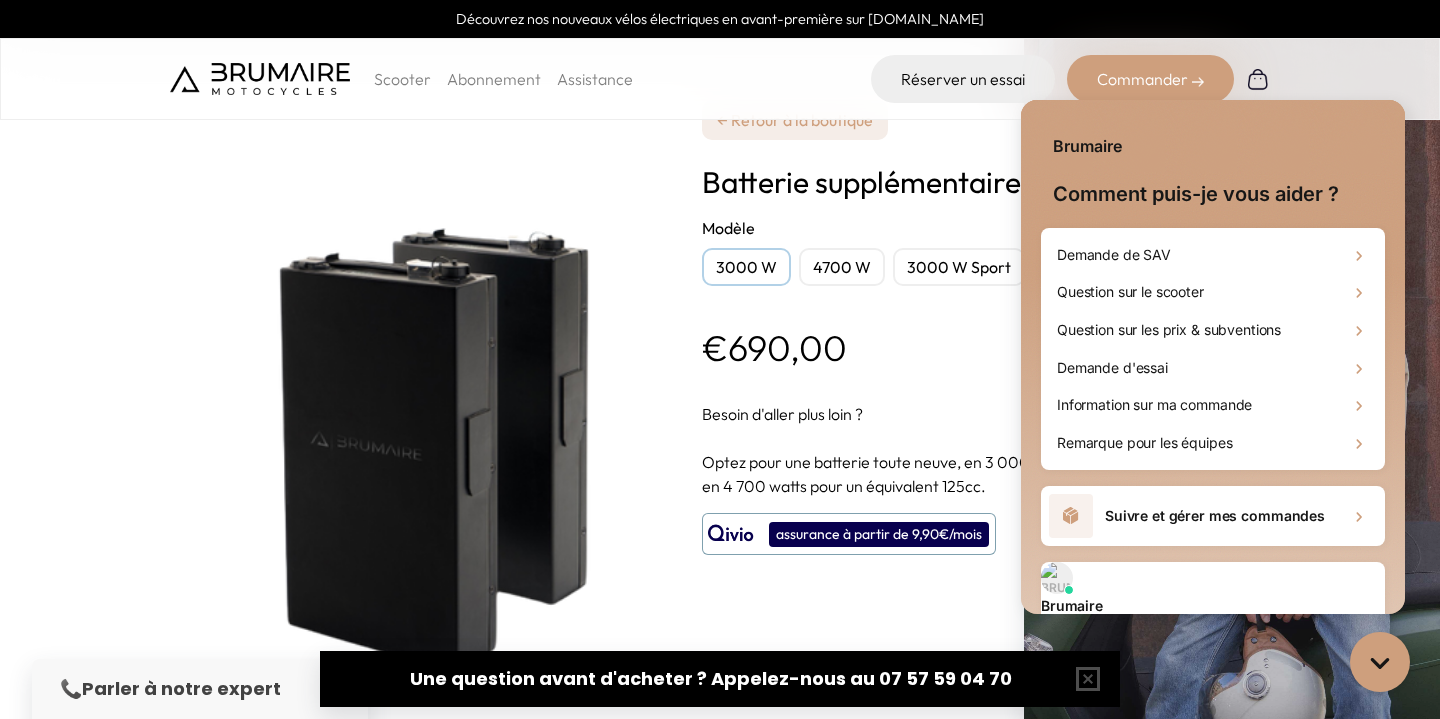 click on "Découvrez nos nouveaux vélos électriques en avant-première sur [DOMAIN_NAME]
Scooter
Abonnement
Assistance
Réserver un essai
Commander
Nos produits" at bounding box center (720, 359) 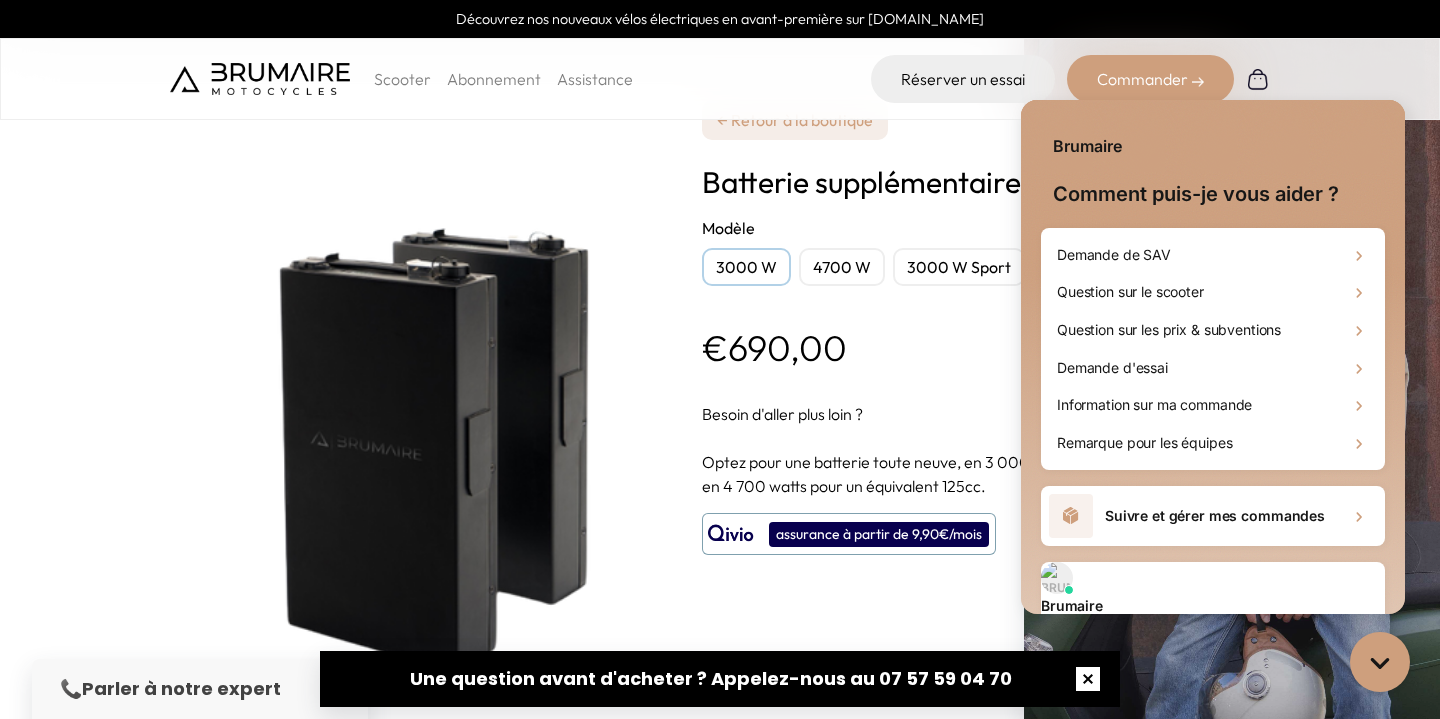 click at bounding box center (1088, 679) 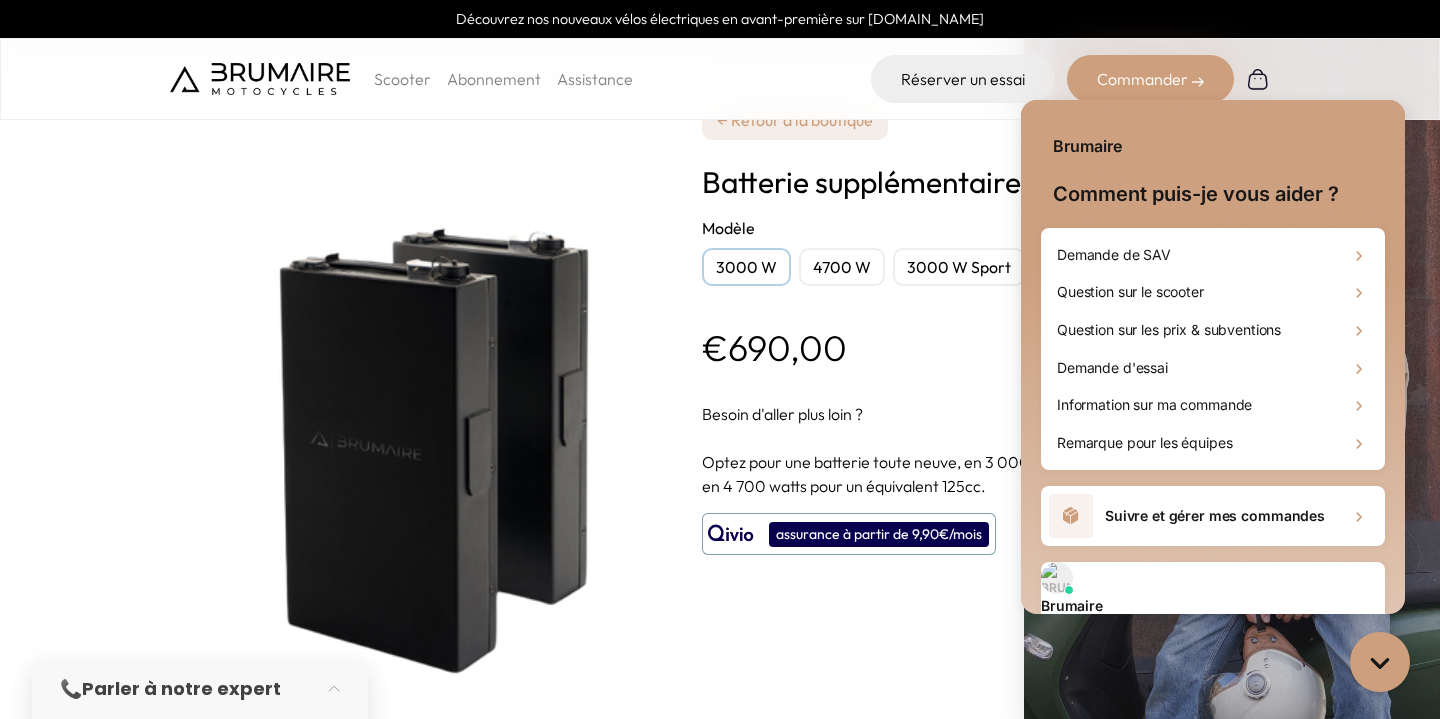 click on "Besoin d'aller plus loin ?" at bounding box center [977, 414] 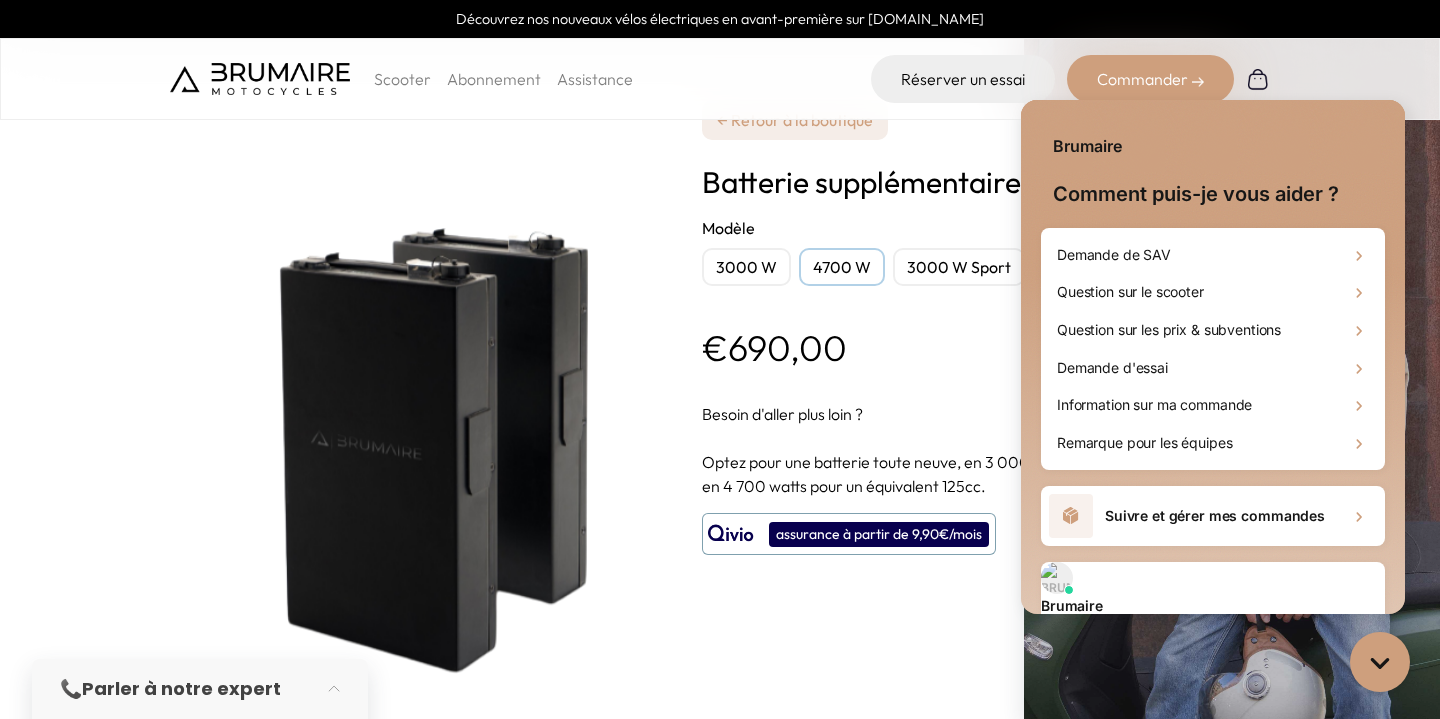click on "3000 W Sport" at bounding box center (959, 267) 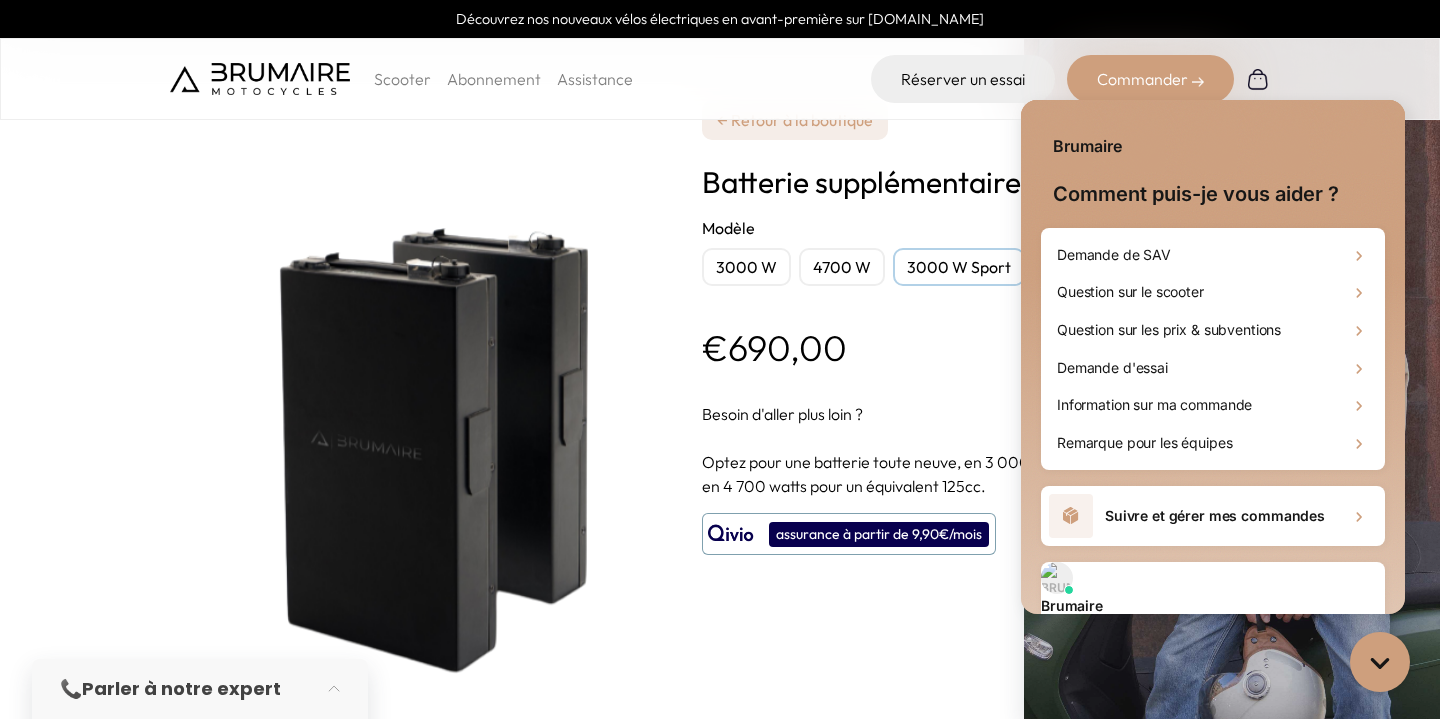 click on "4700 W" at bounding box center (842, 267) 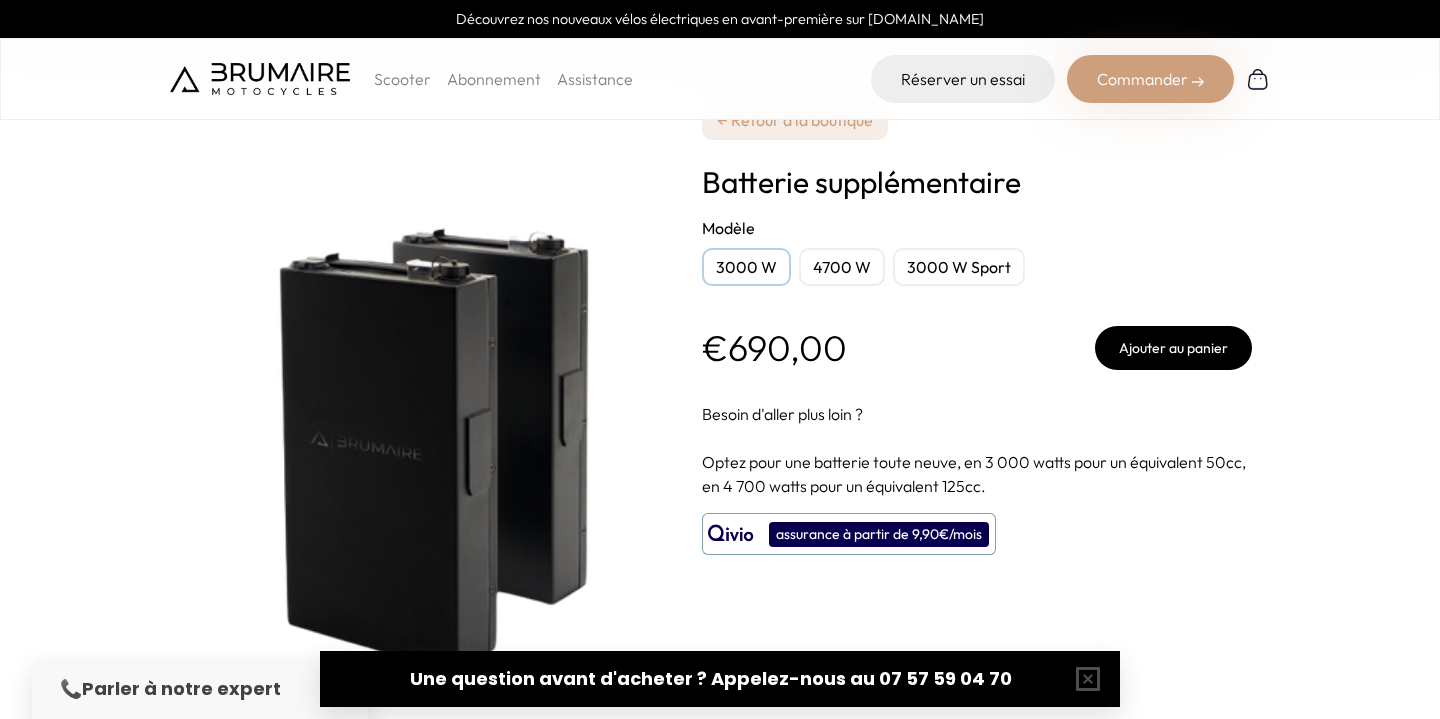 scroll, scrollTop: 0, scrollLeft: 0, axis: both 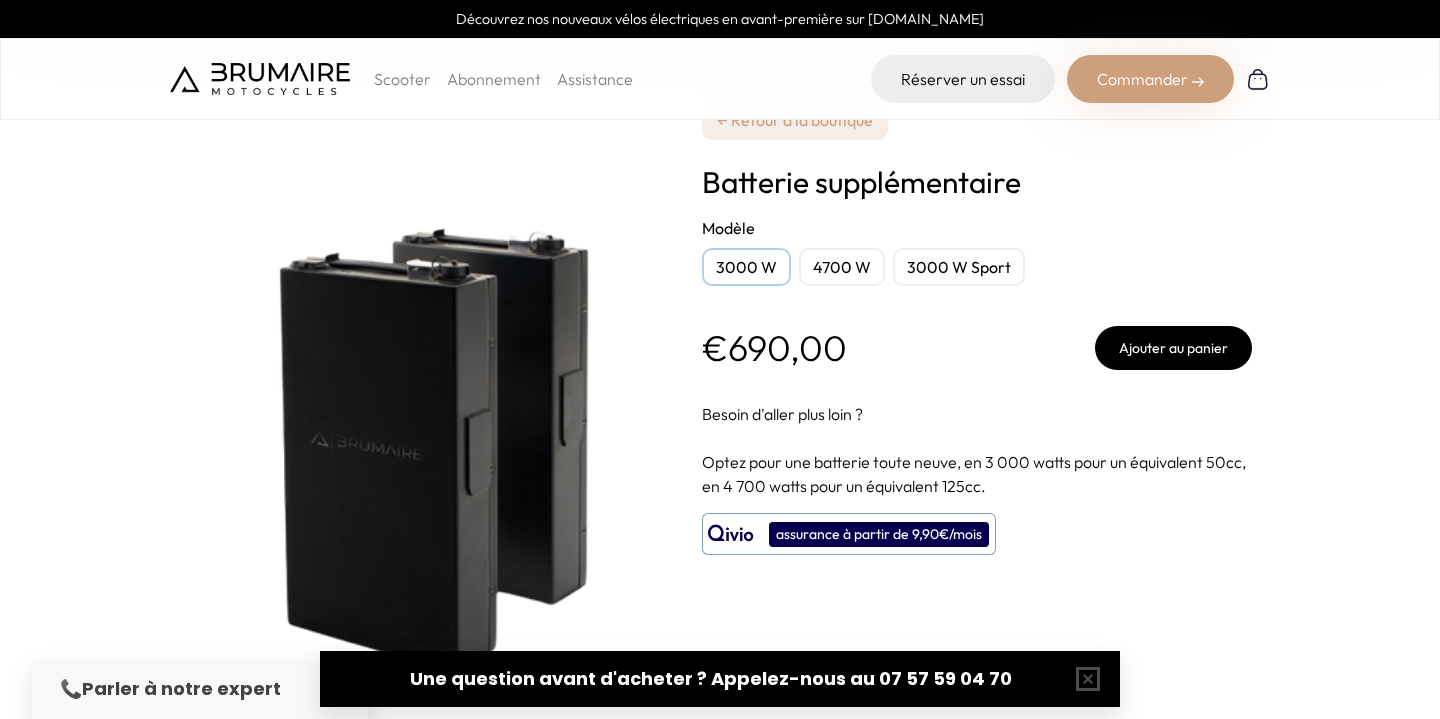 click on "3000 W Sport" at bounding box center (959, 267) 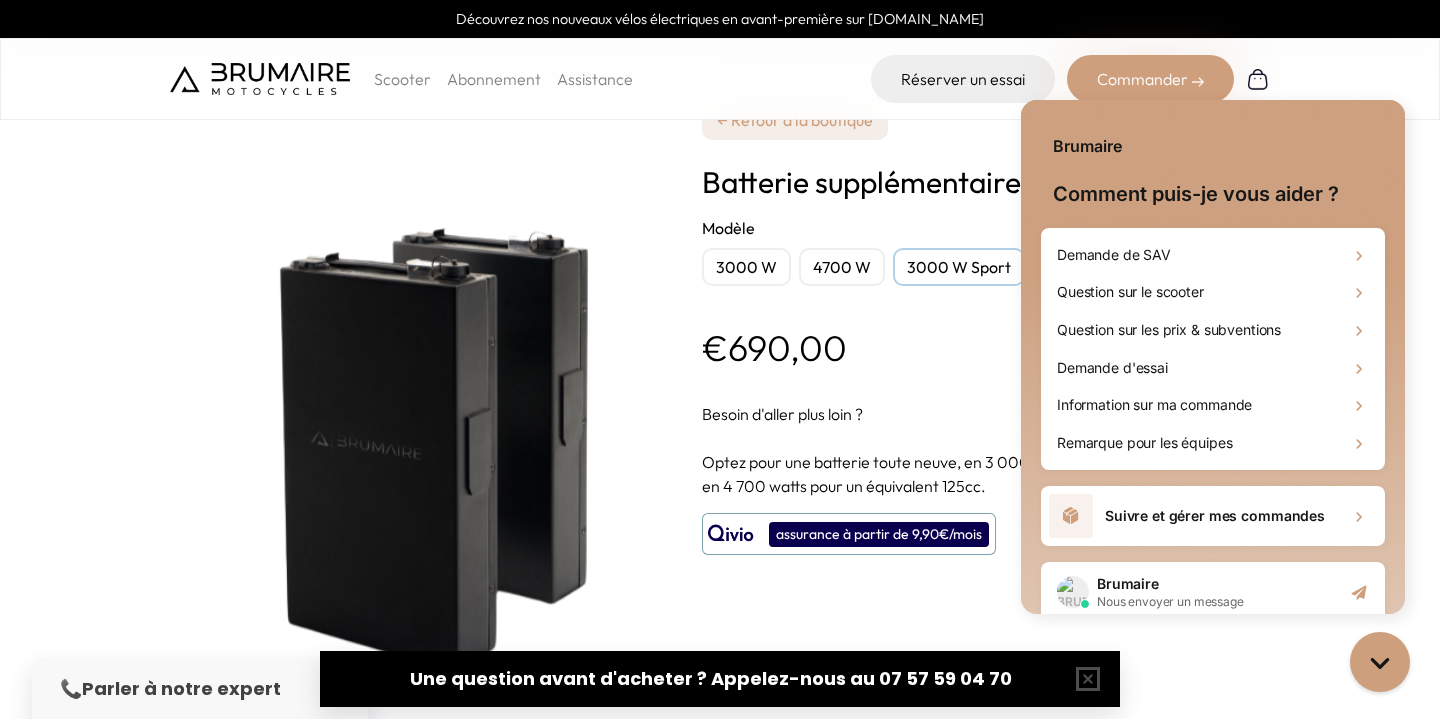 scroll, scrollTop: 0, scrollLeft: 0, axis: both 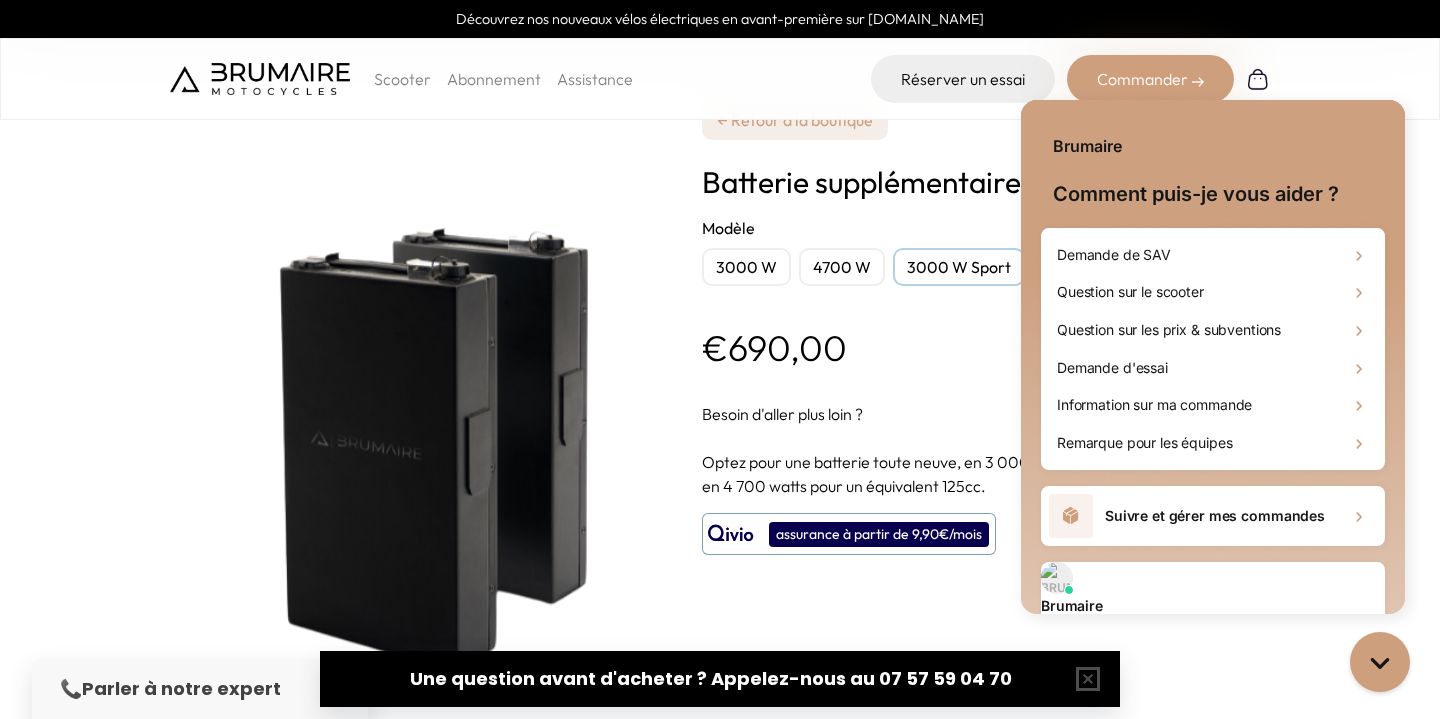 click on "4700 W" at bounding box center (842, 267) 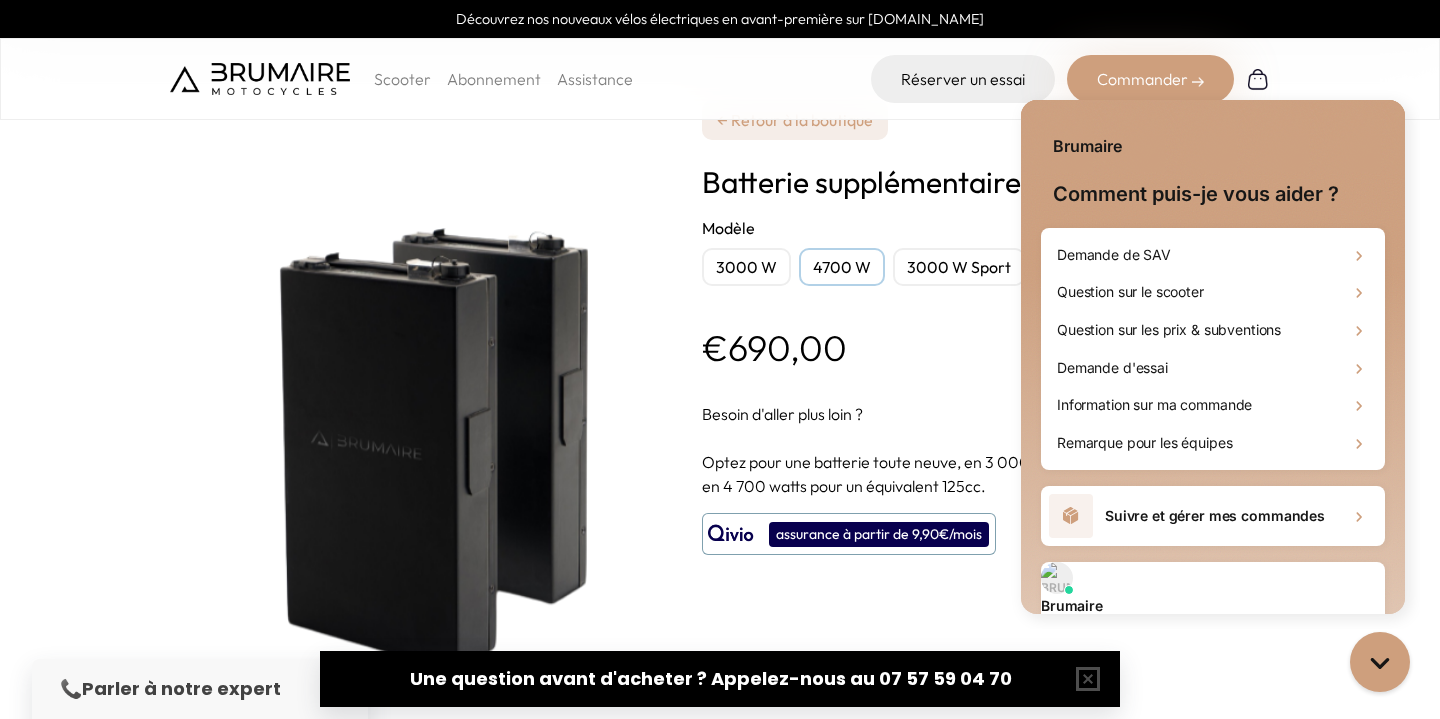click on "3000 W" at bounding box center (746, 267) 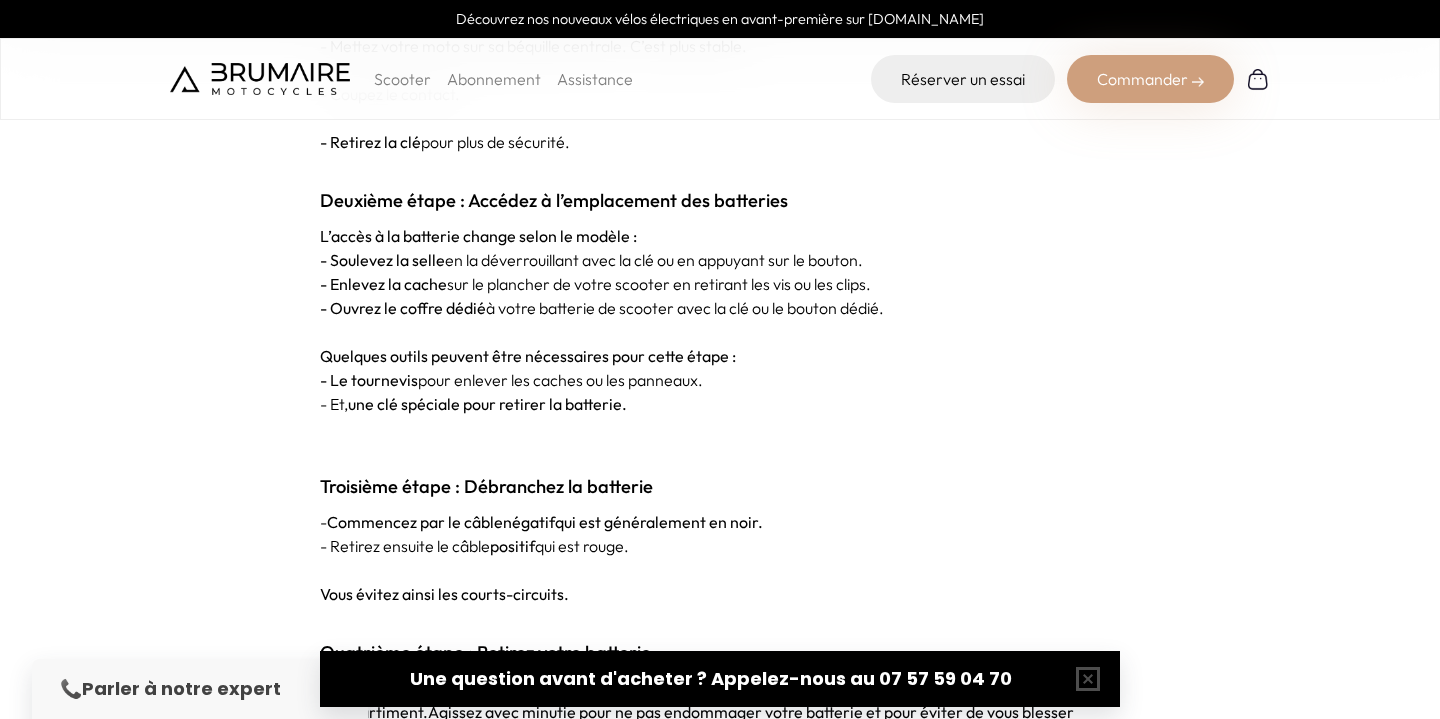 scroll, scrollTop: 5427, scrollLeft: 0, axis: vertical 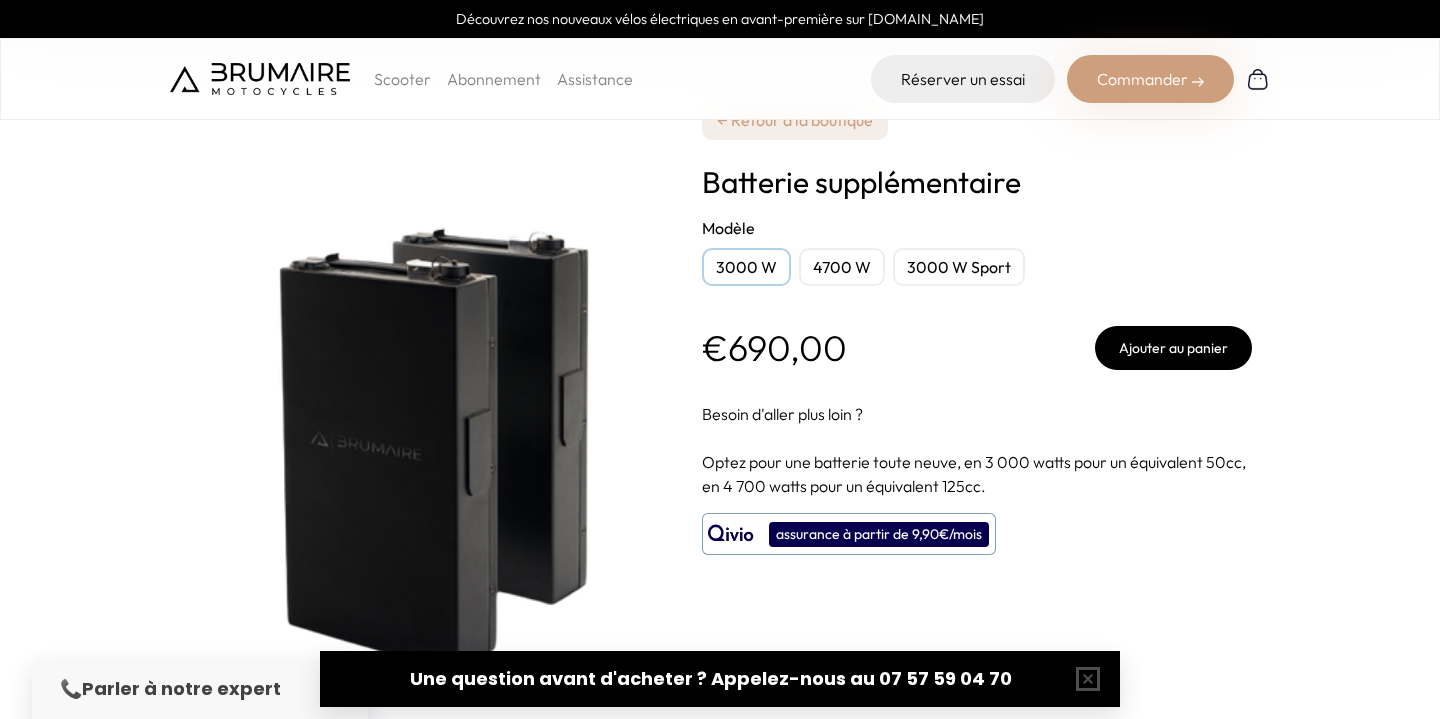 click on "4700 W" at bounding box center (842, 267) 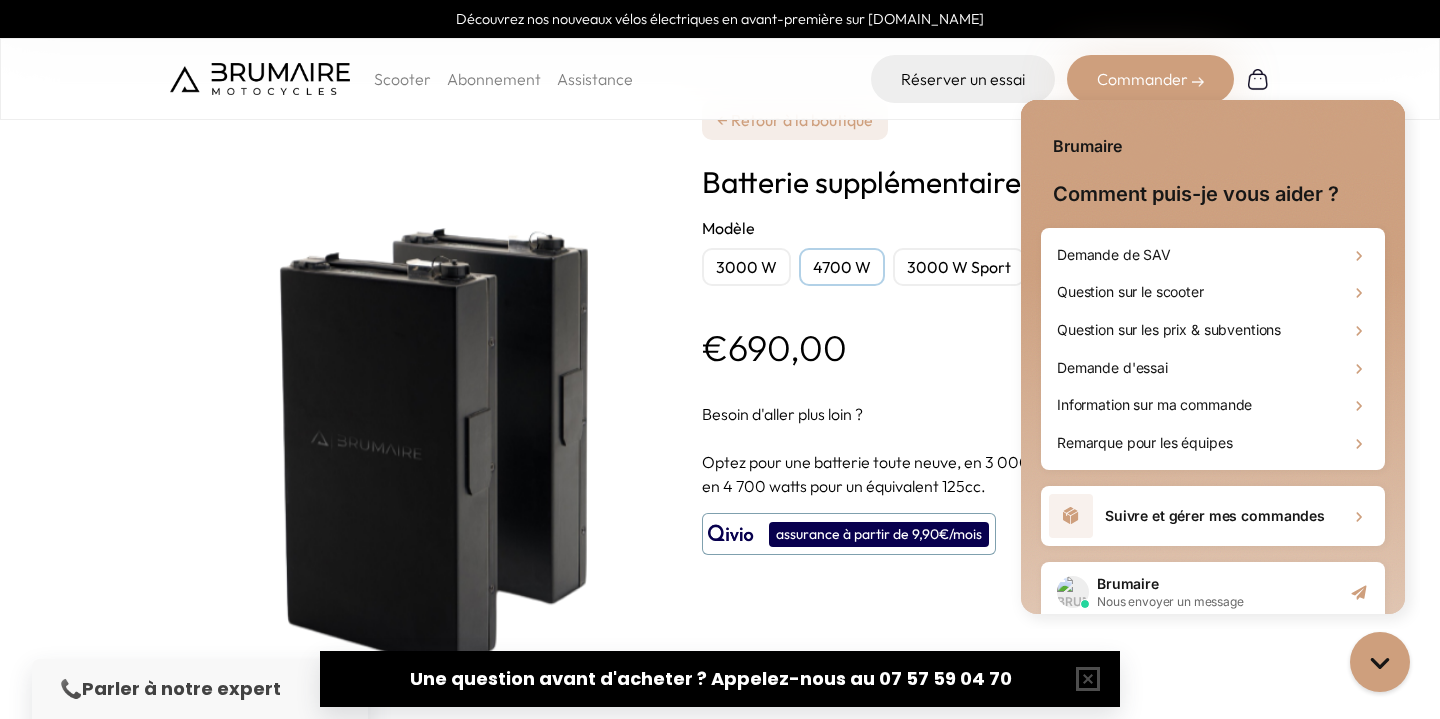 scroll, scrollTop: 0, scrollLeft: 0, axis: both 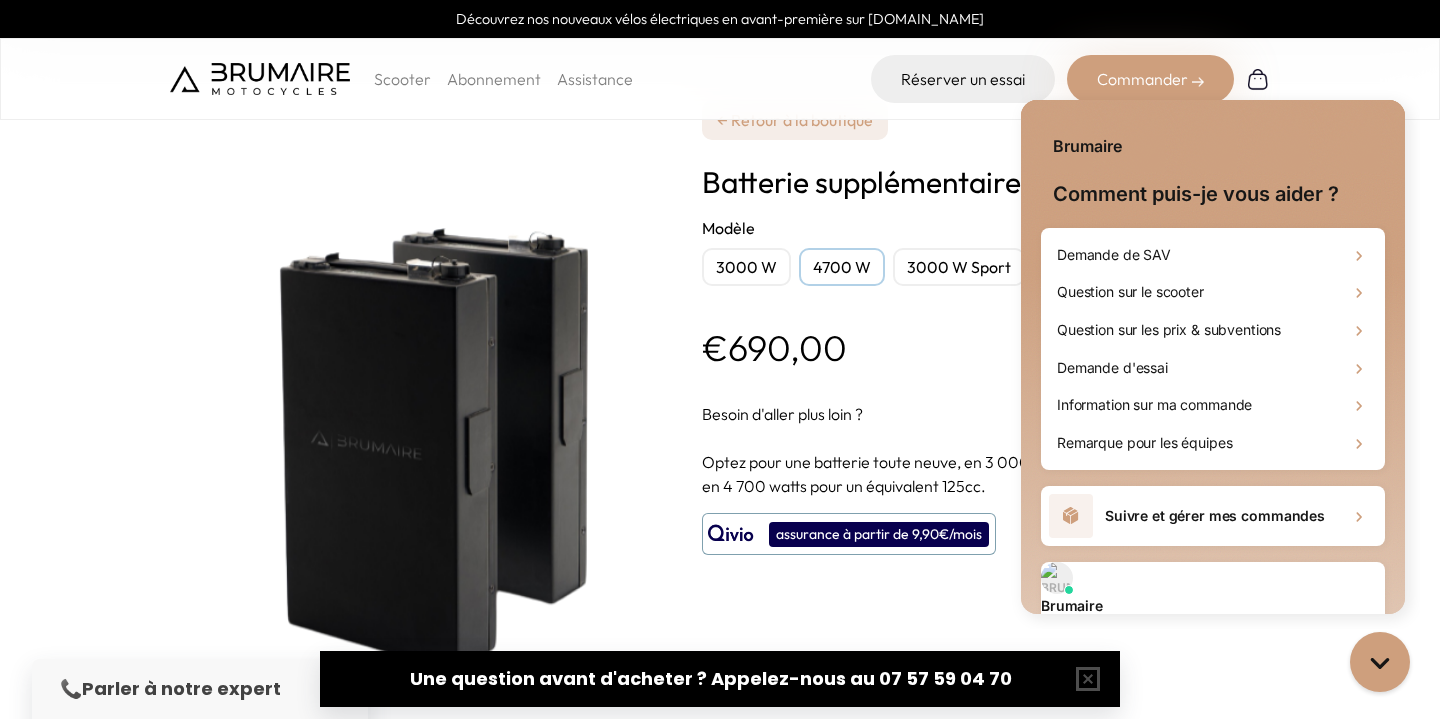 click on "3000 W Sport" at bounding box center [959, 267] 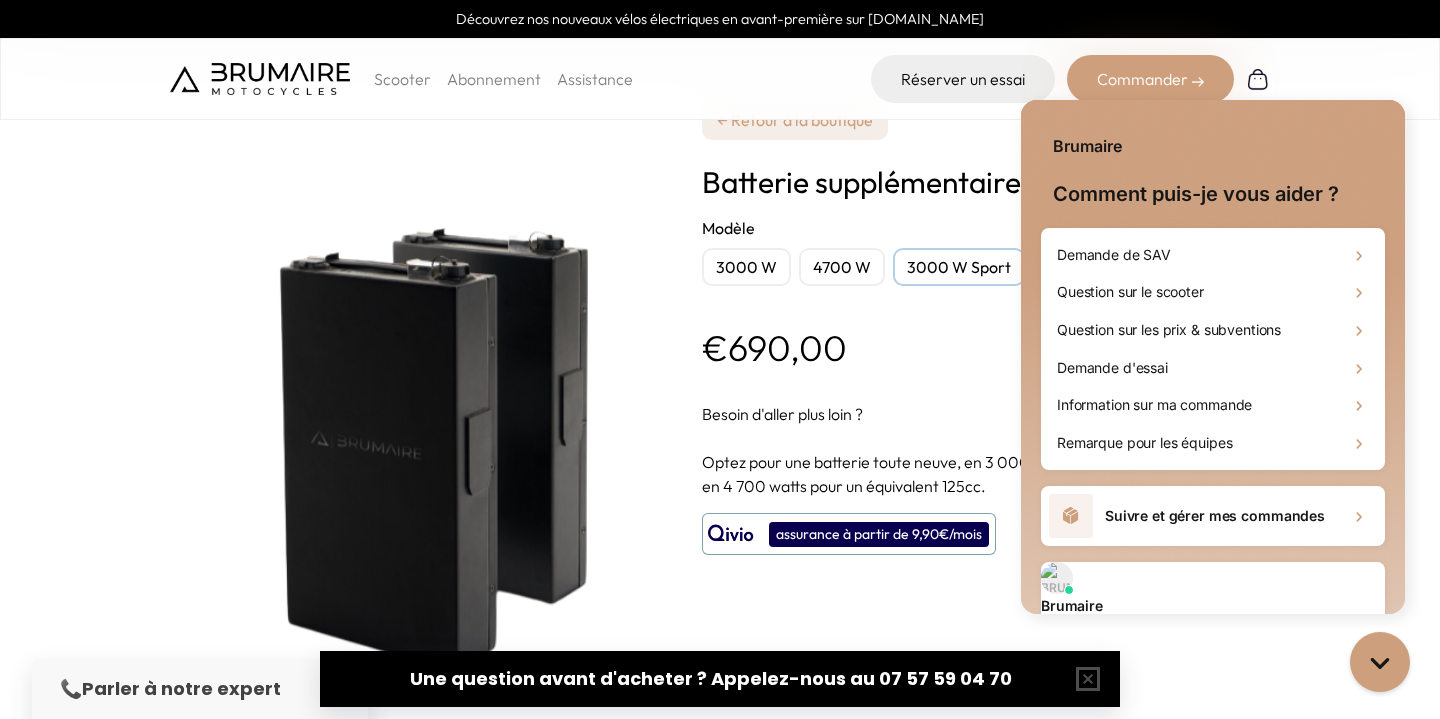 click on "4700 W" at bounding box center (842, 267) 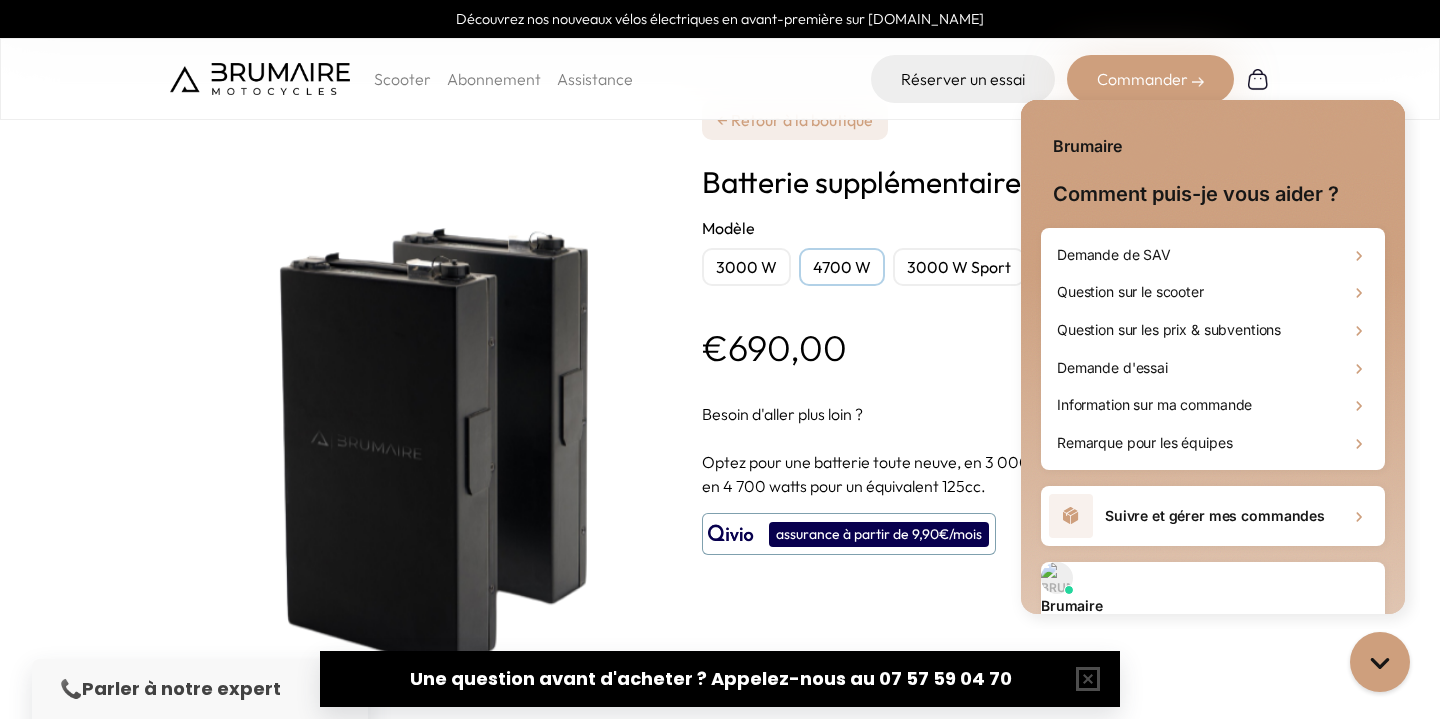 click on "3000 W" at bounding box center (746, 267) 